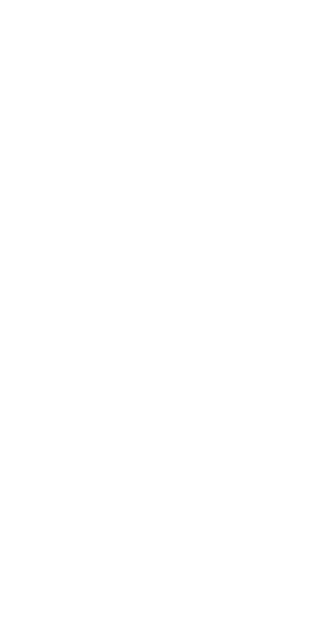 scroll, scrollTop: 0, scrollLeft: 0, axis: both 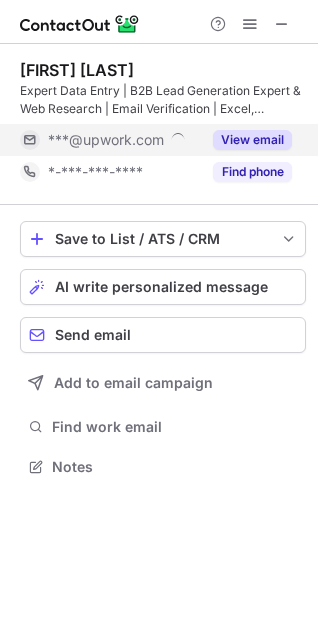click on "View email" at bounding box center (252, 140) 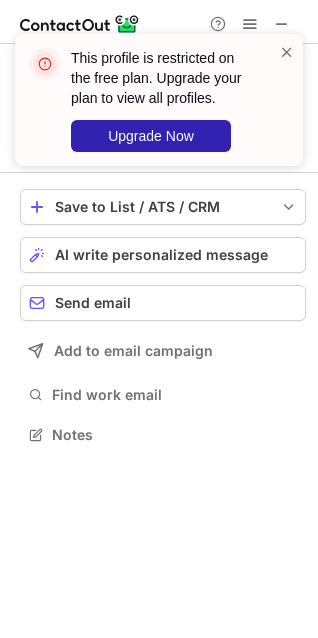 scroll, scrollTop: 421, scrollLeft: 318, axis: both 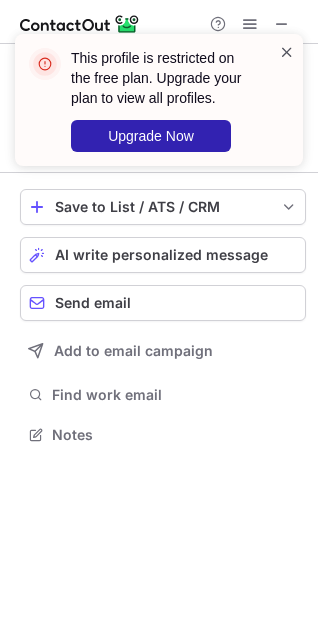 click at bounding box center (287, 52) 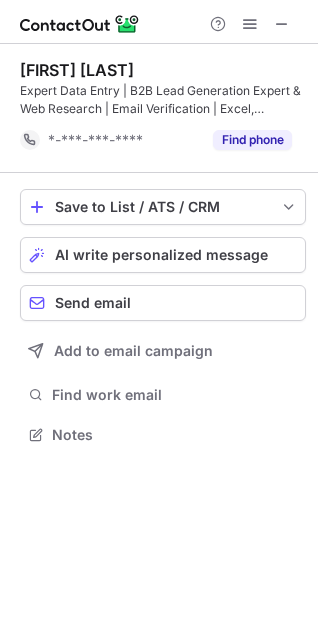 click on "This profile is restricted on the free plan. Upgrade your plan to view all profiles. Upgrade Now" at bounding box center [159, 108] 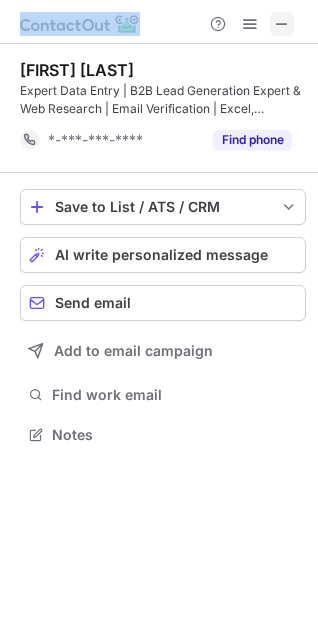 click at bounding box center (282, 24) 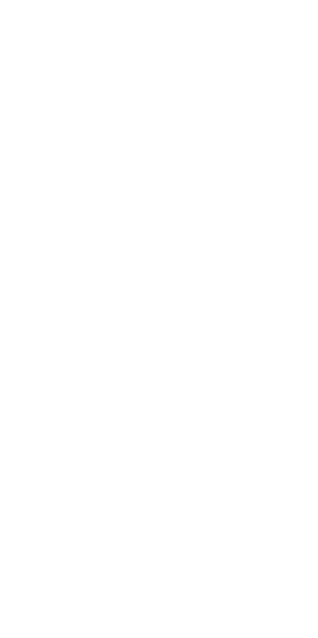 scroll, scrollTop: 0, scrollLeft: 0, axis: both 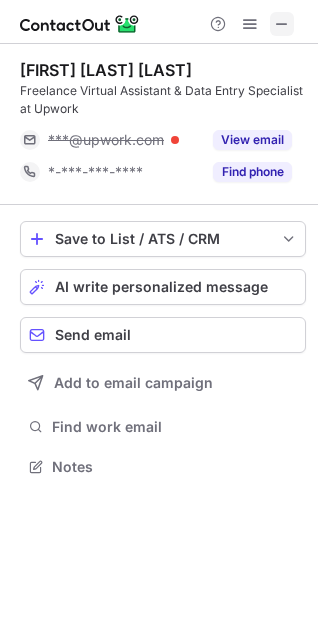 click at bounding box center (282, 24) 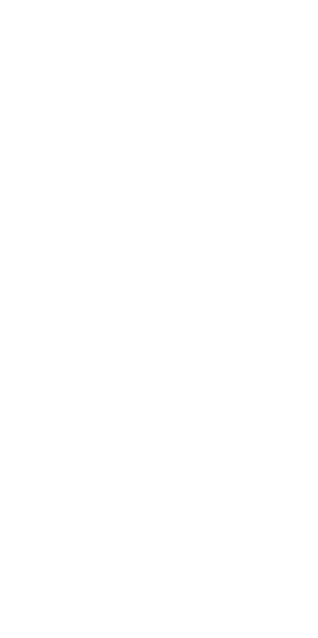 scroll, scrollTop: 0, scrollLeft: 0, axis: both 